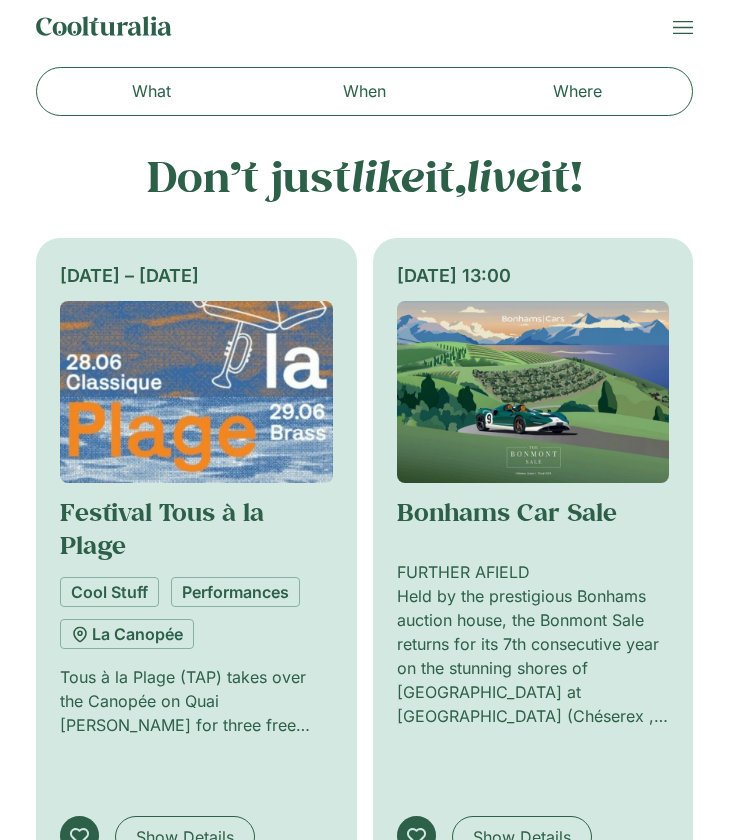 scroll, scrollTop: 0, scrollLeft: 0, axis: both 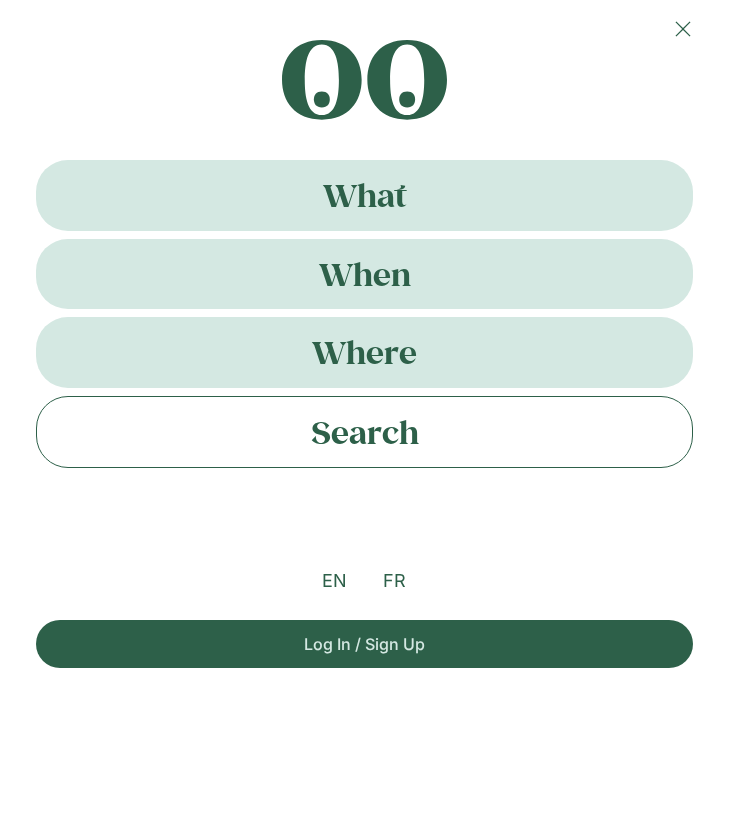 click at bounding box center (683, 29) 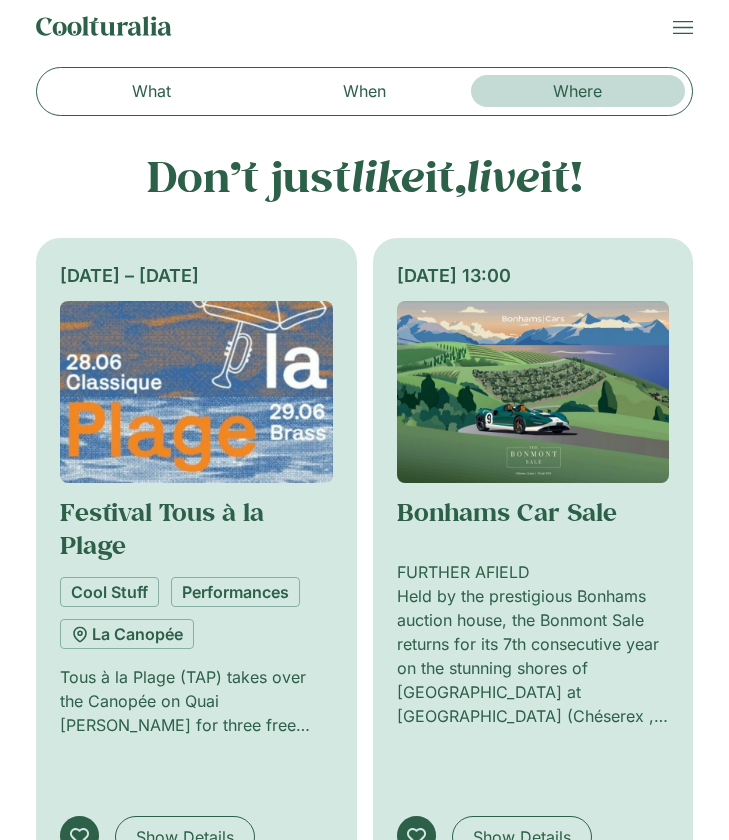 click on "Where" 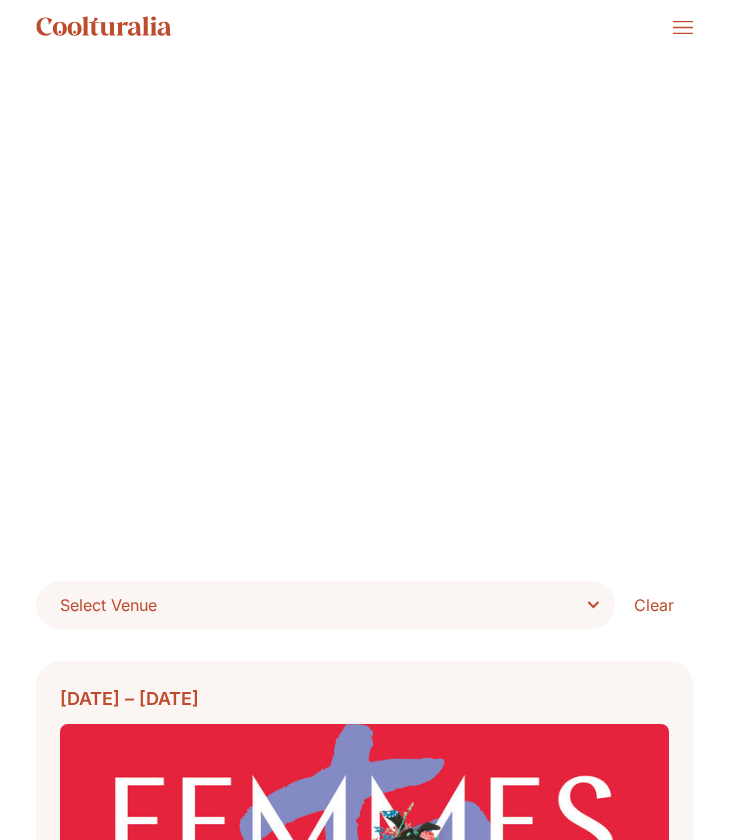 scroll, scrollTop: 0, scrollLeft: 0, axis: both 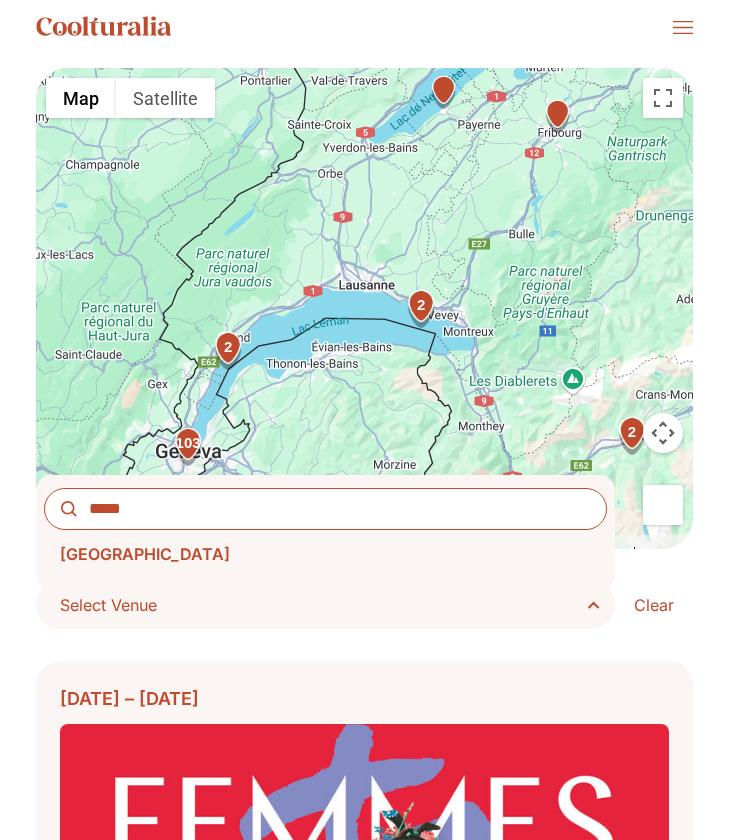 paste on "**********" 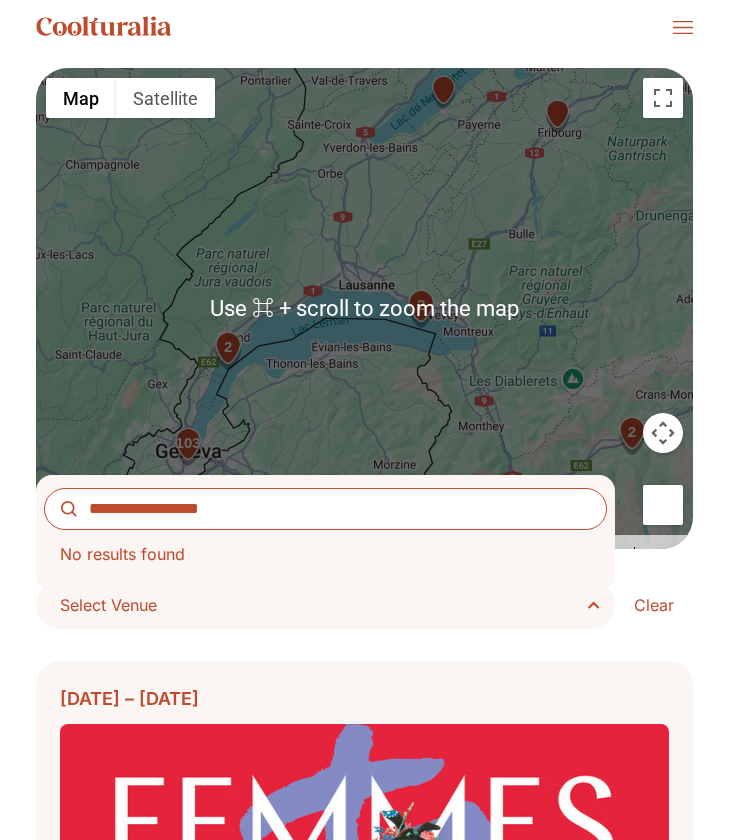 scroll, scrollTop: 0, scrollLeft: 0, axis: both 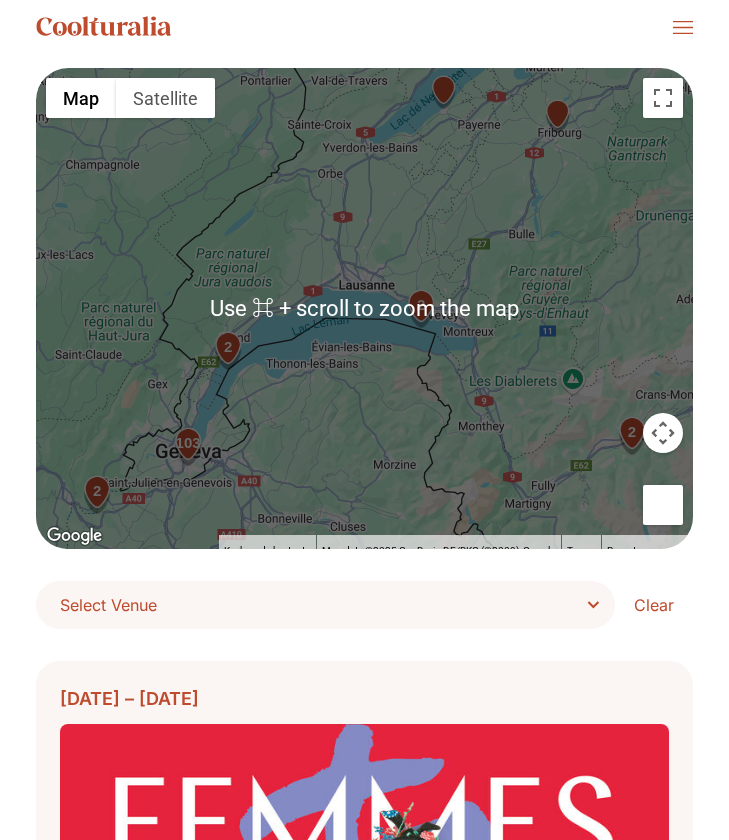click at bounding box center (683, 27) 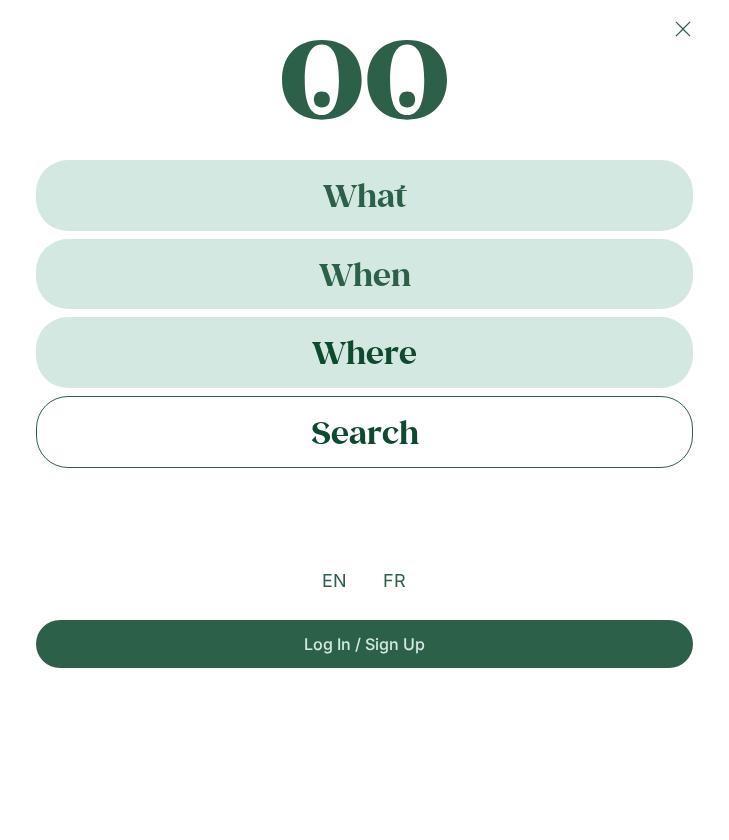 click on "Search" 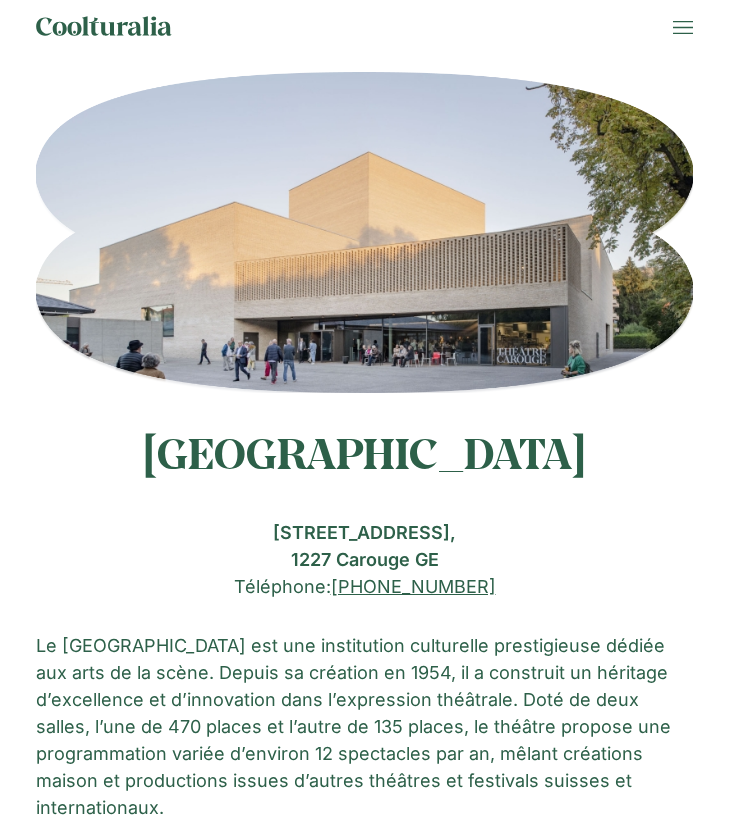 scroll, scrollTop: 0, scrollLeft: 0, axis: both 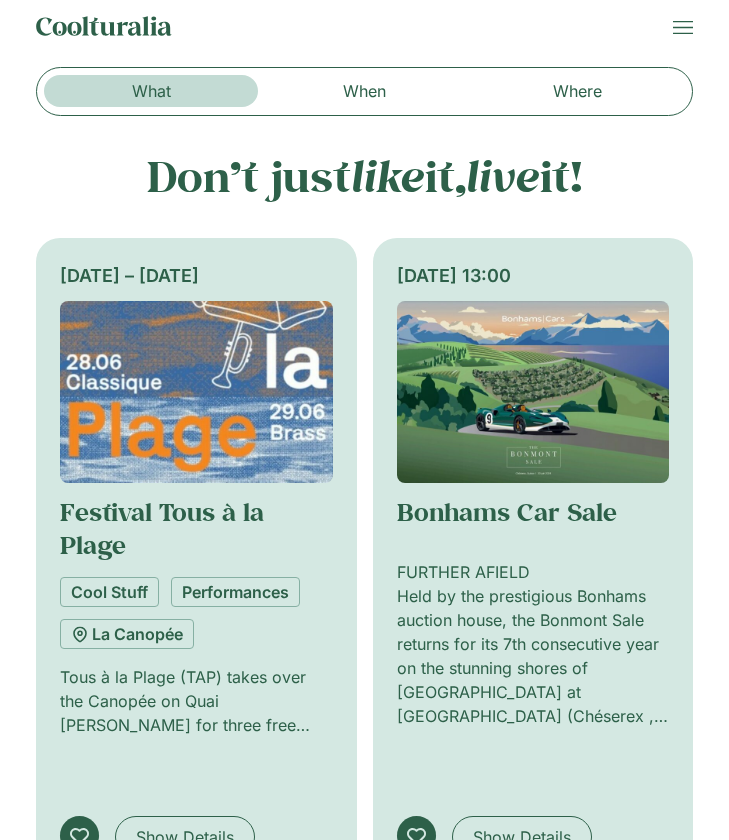 click on "What" 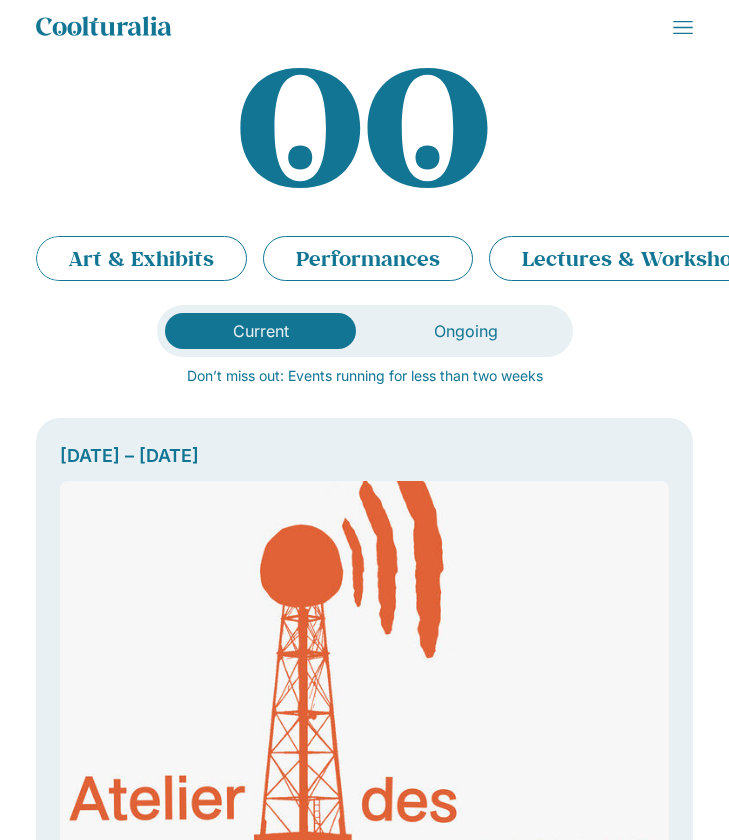 scroll, scrollTop: 0, scrollLeft: 0, axis: both 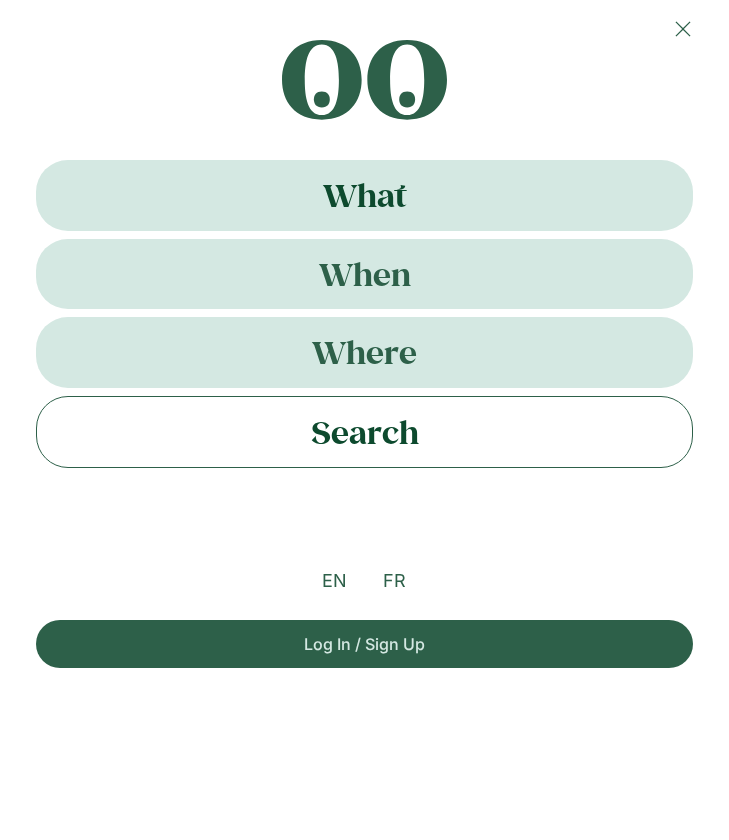 click on "Search" 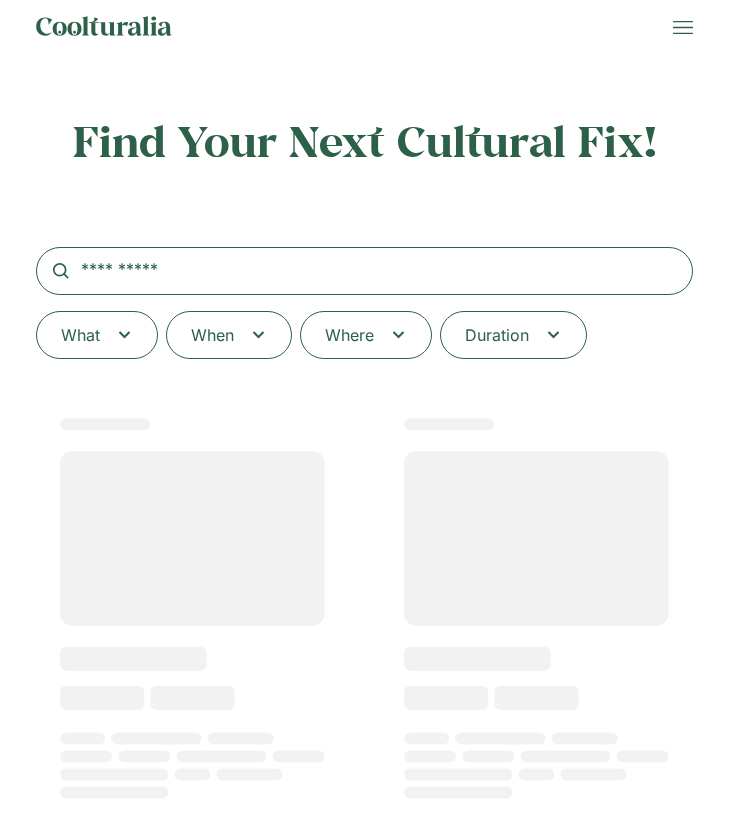 scroll, scrollTop: 0, scrollLeft: 0, axis: both 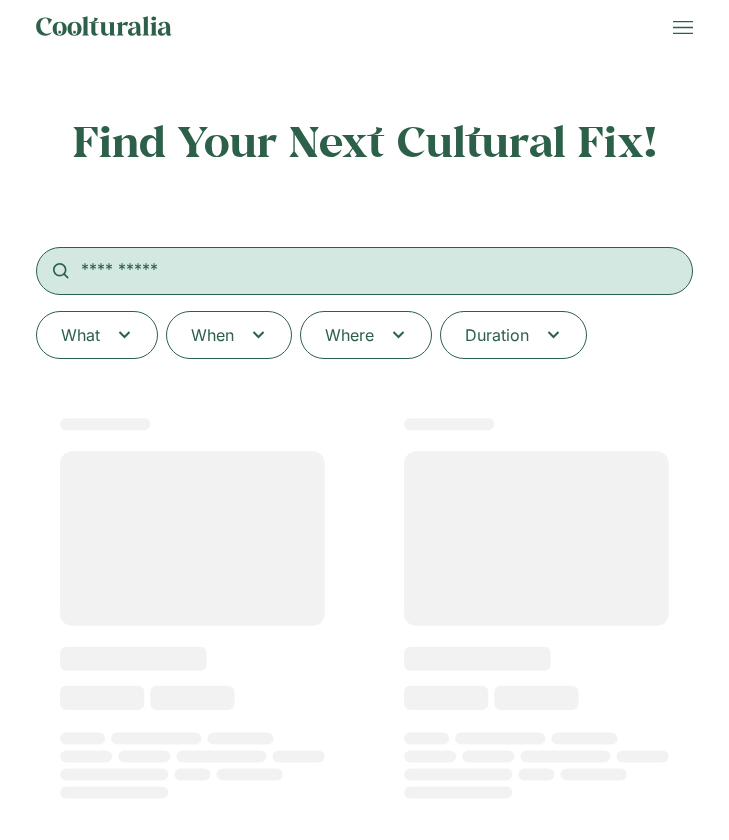 click at bounding box center [364, 271] 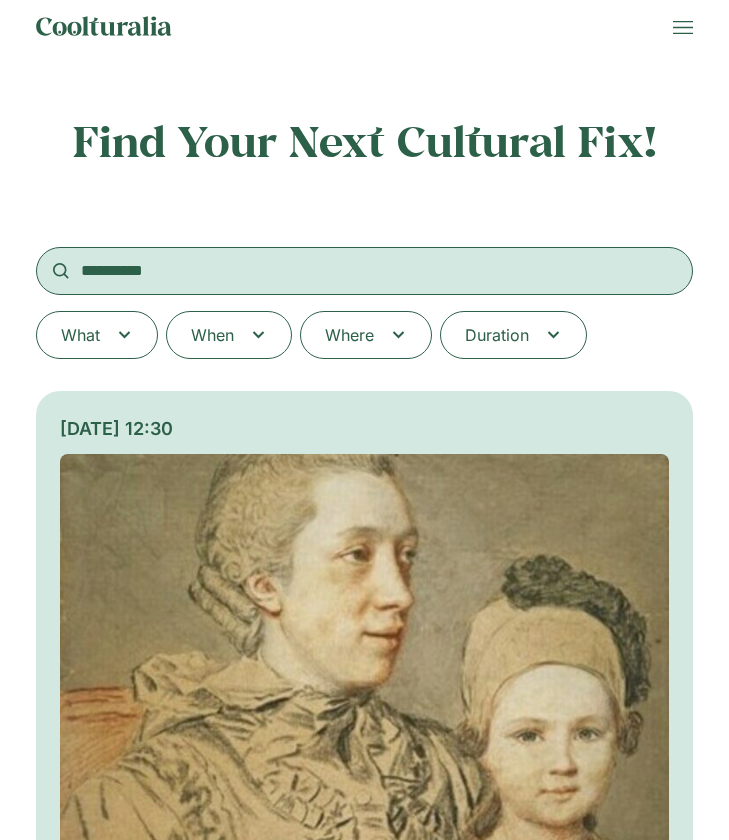 type on "**********" 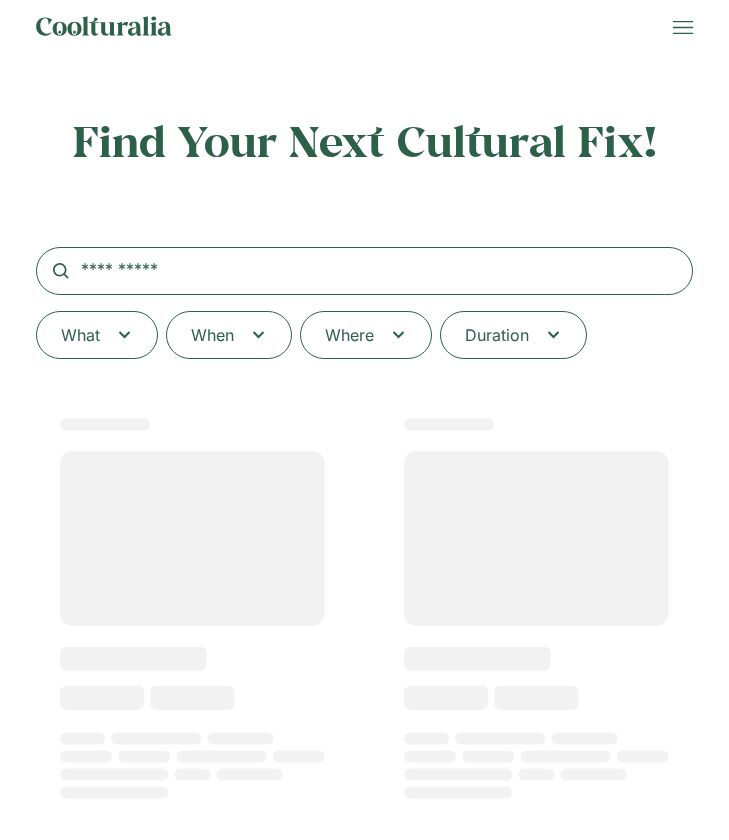 scroll, scrollTop: 0, scrollLeft: 0, axis: both 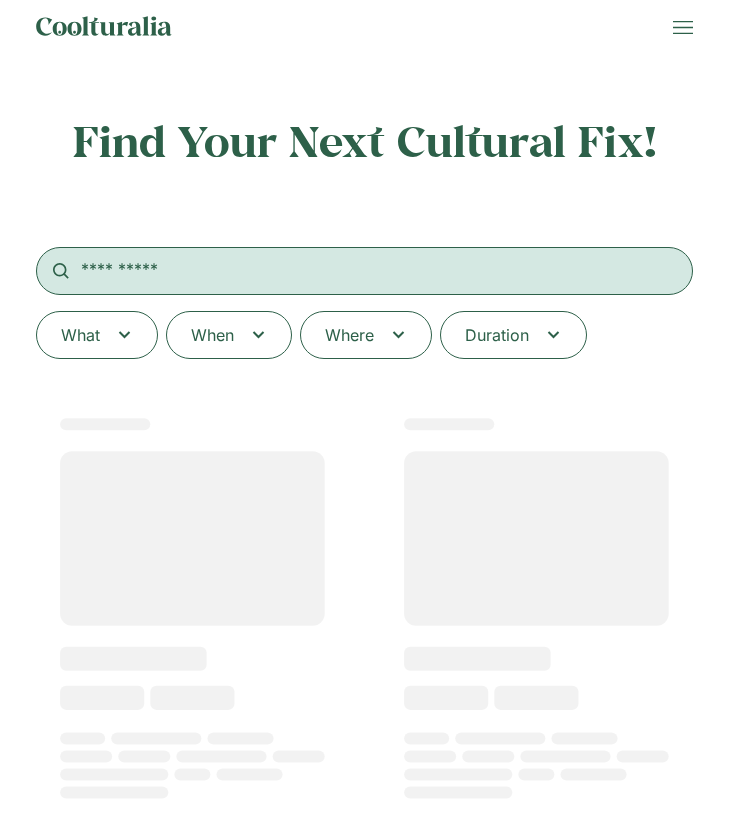 click at bounding box center (364, 271) 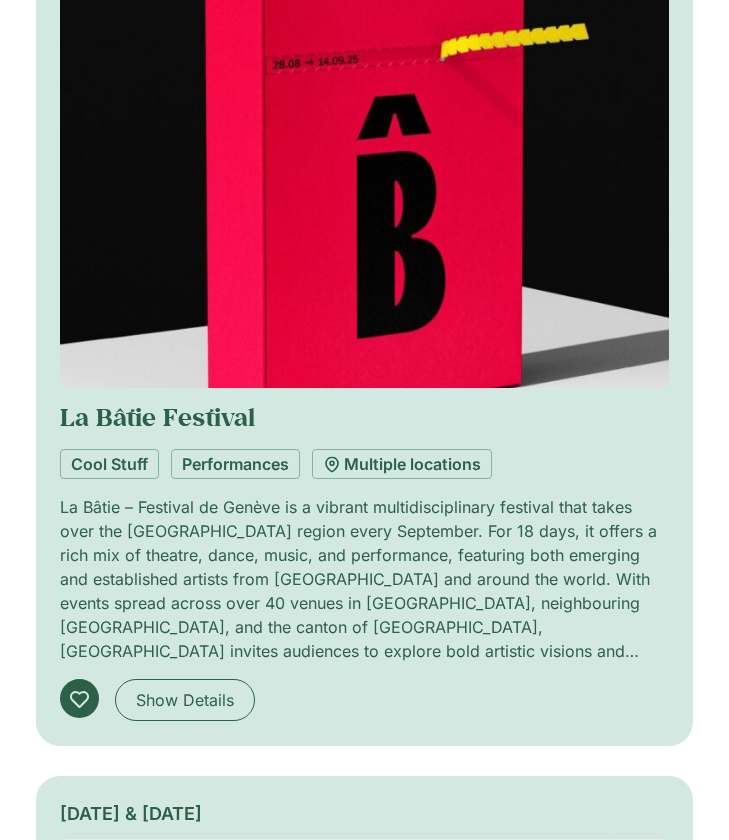 scroll, scrollTop: 1492, scrollLeft: 0, axis: vertical 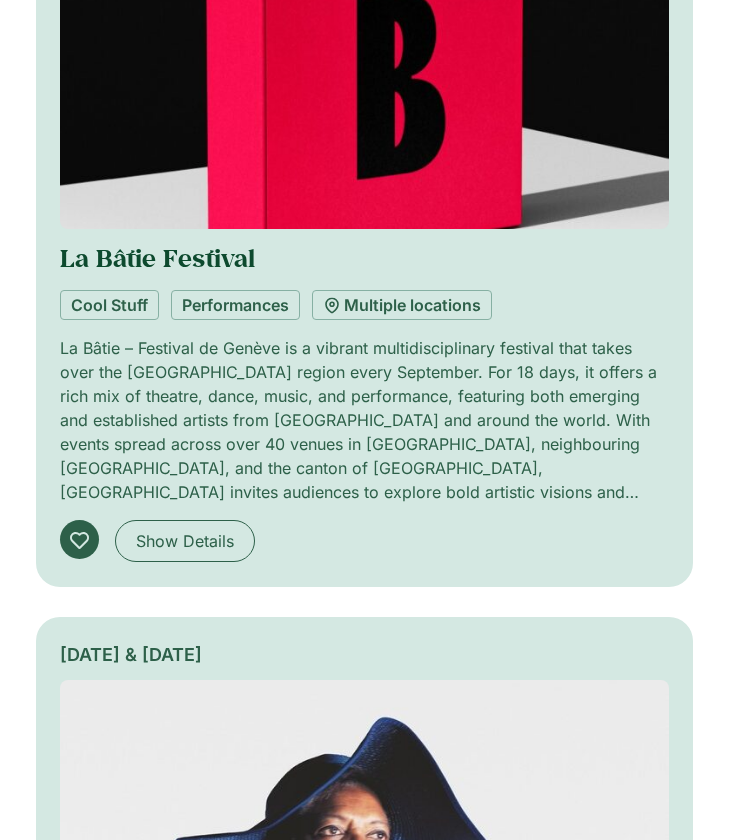 click on "La Bâtie Festival" 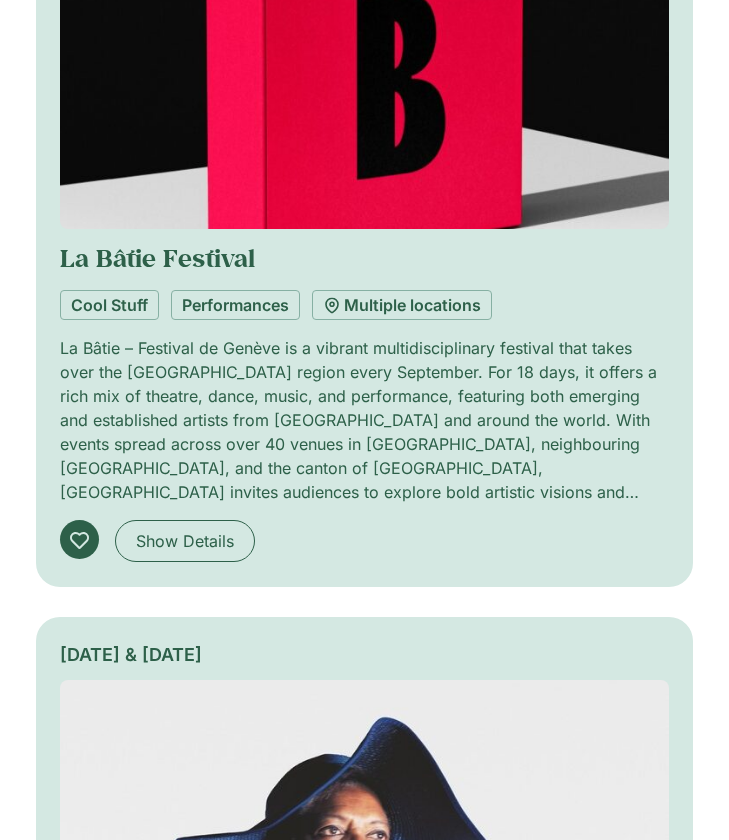 click on "Info
About Us
Contact
About Us
Contact
Instagram
Facebook" at bounding box center (167, 4533) 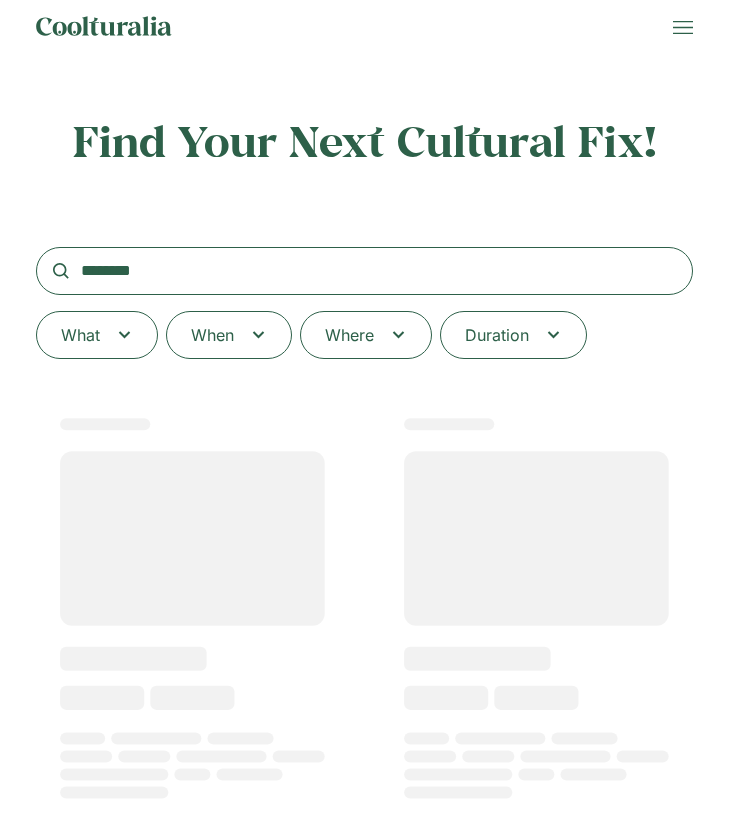 scroll, scrollTop: 0, scrollLeft: 0, axis: both 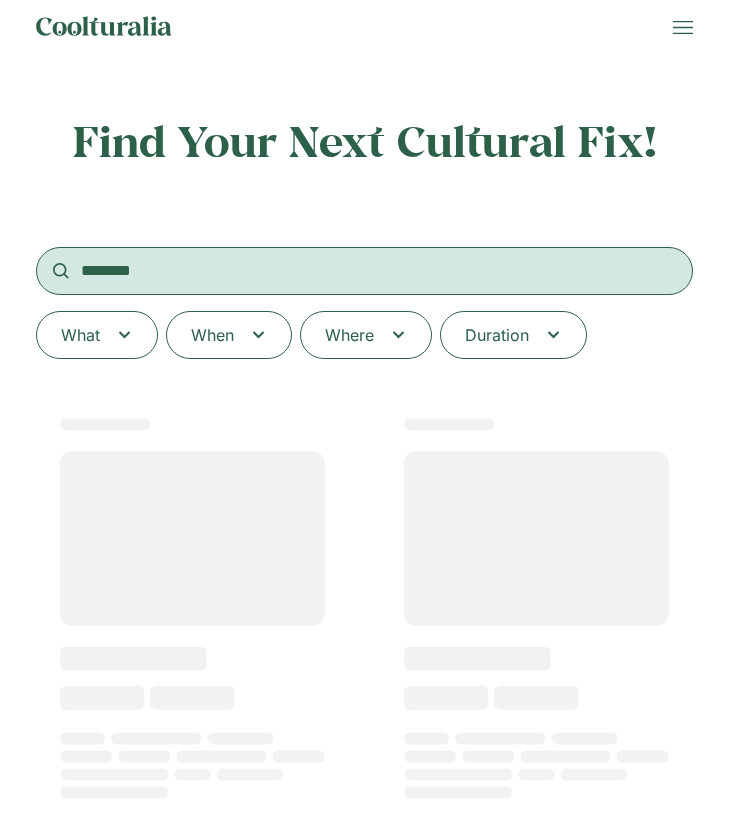 click on "********" at bounding box center (364, 271) 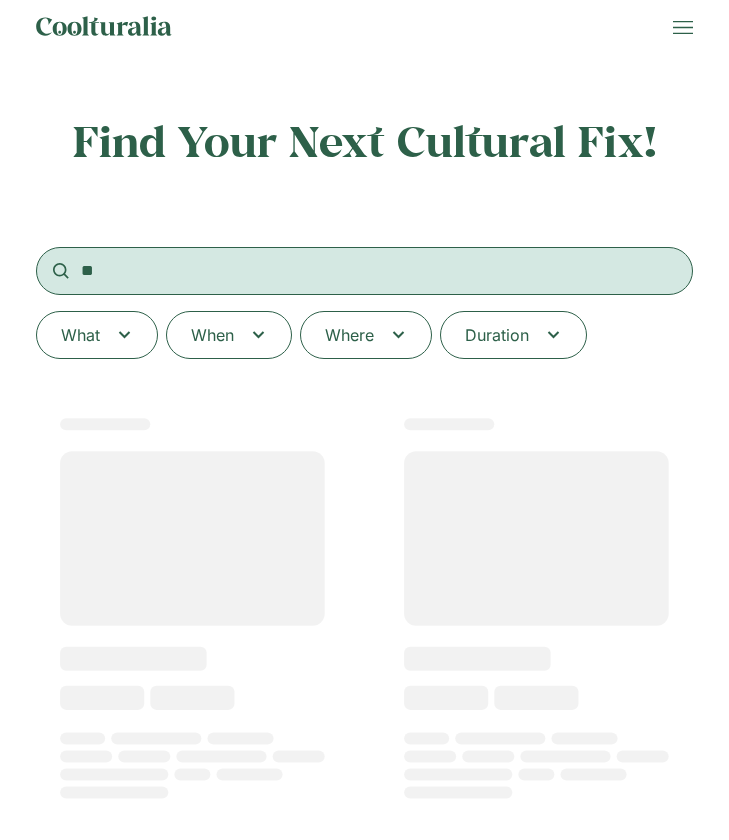 type on "*" 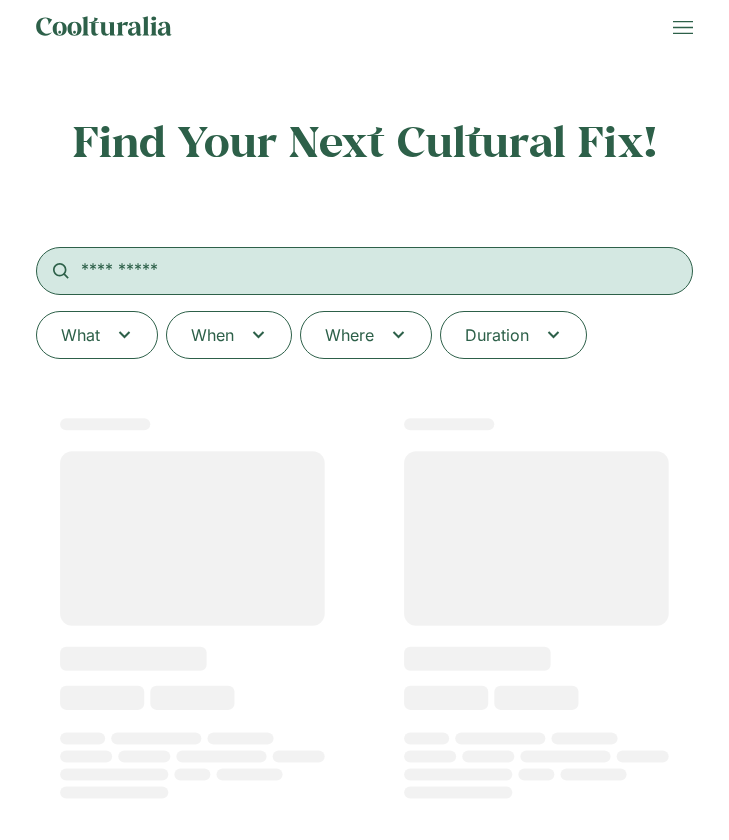 paste on "**********" 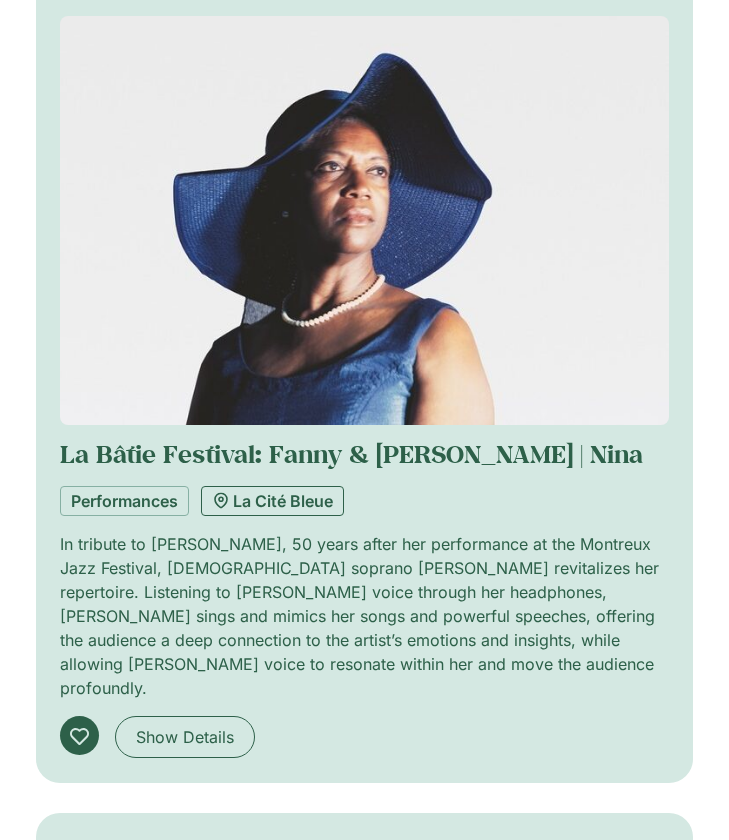 scroll, scrollTop: 2158, scrollLeft: 0, axis: vertical 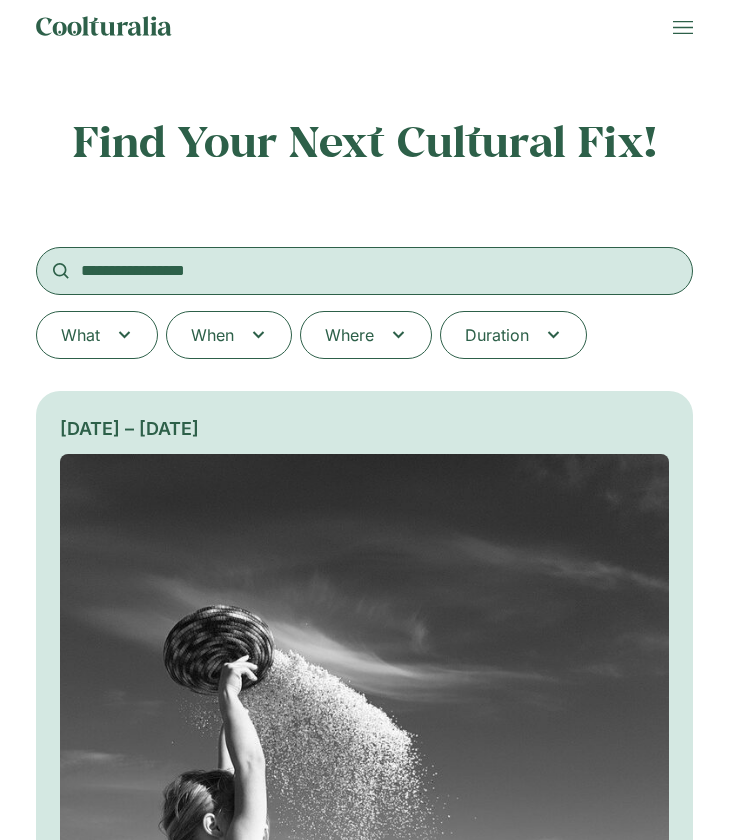paste 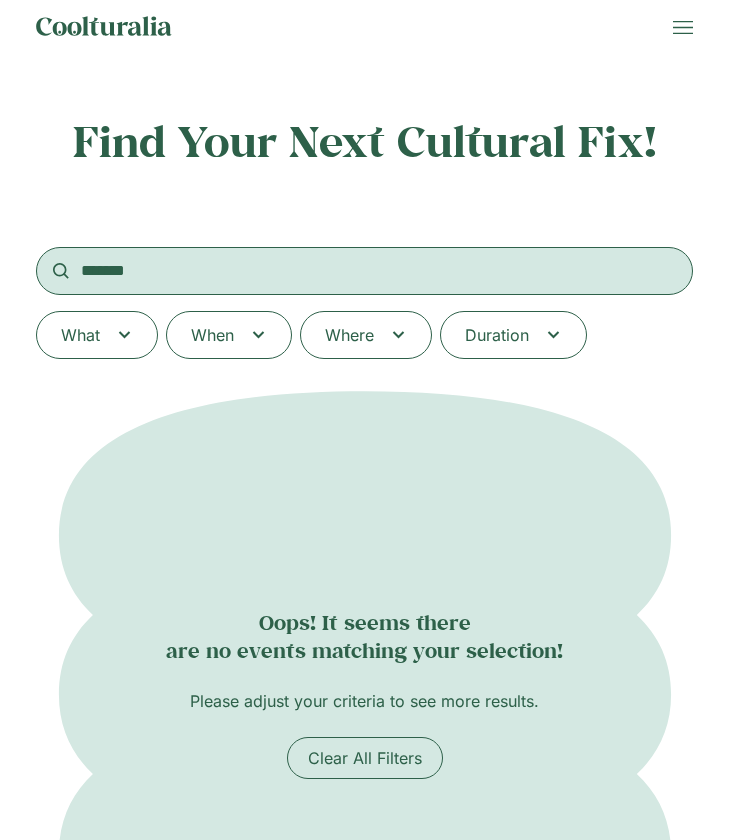 paste on "*******" 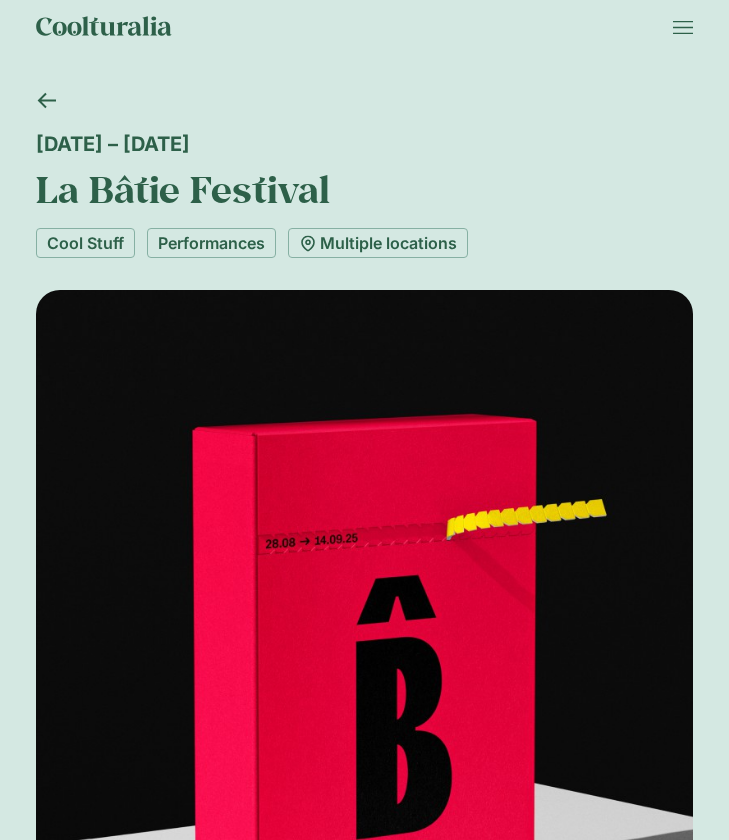 scroll, scrollTop: 0, scrollLeft: 0, axis: both 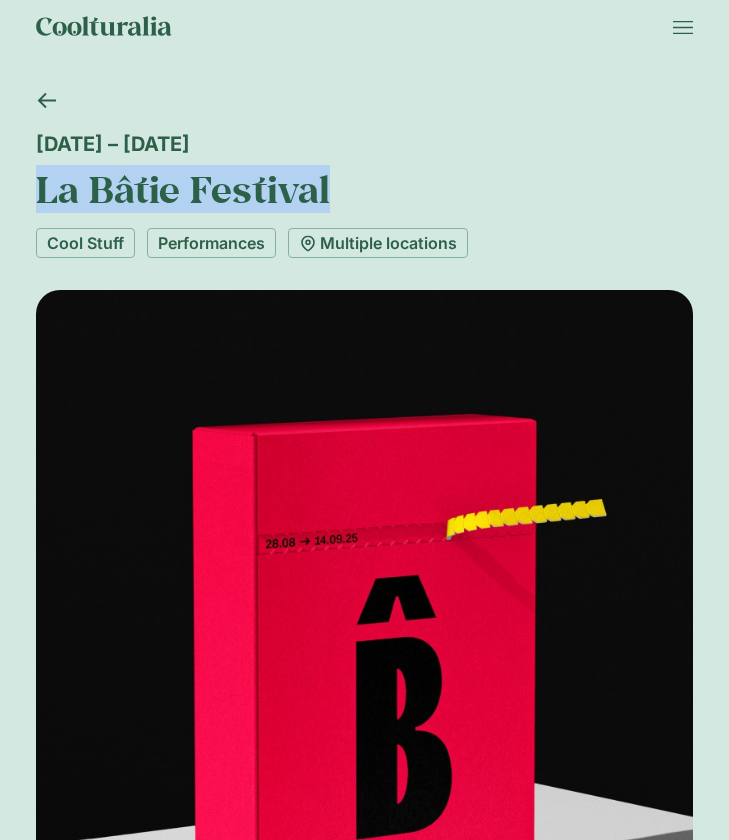 drag, startPoint x: 41, startPoint y: 186, endPoint x: 364, endPoint y: 196, distance: 323.15475 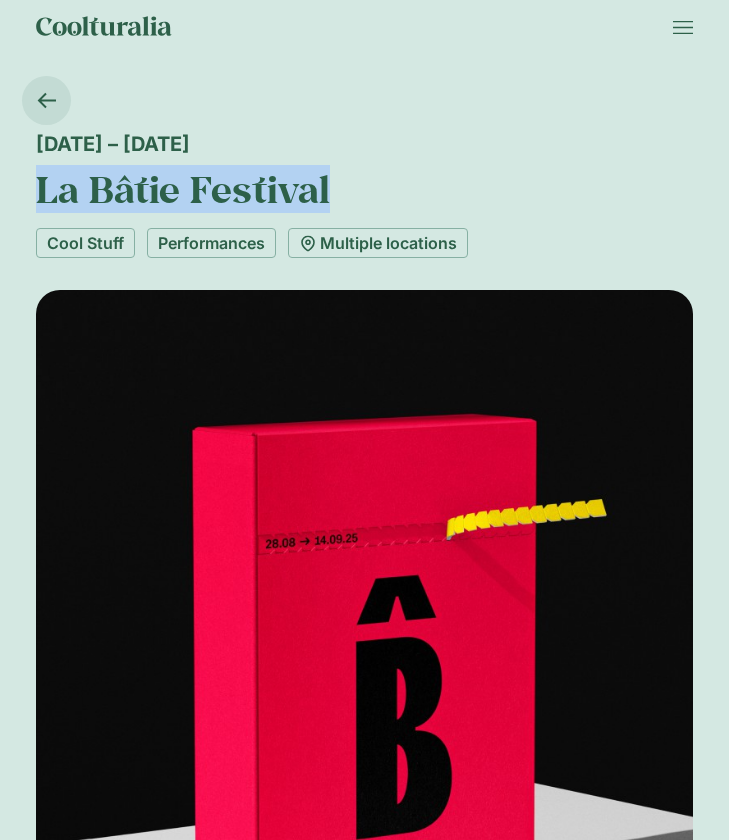 click 